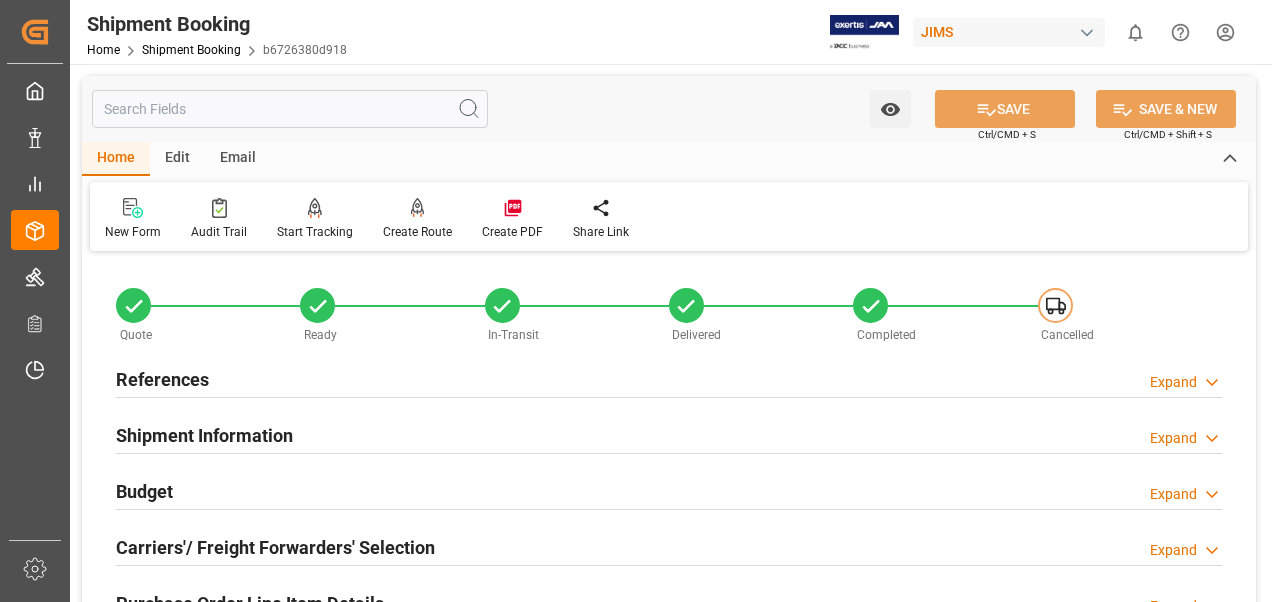 scroll, scrollTop: 0, scrollLeft: 0, axis: both 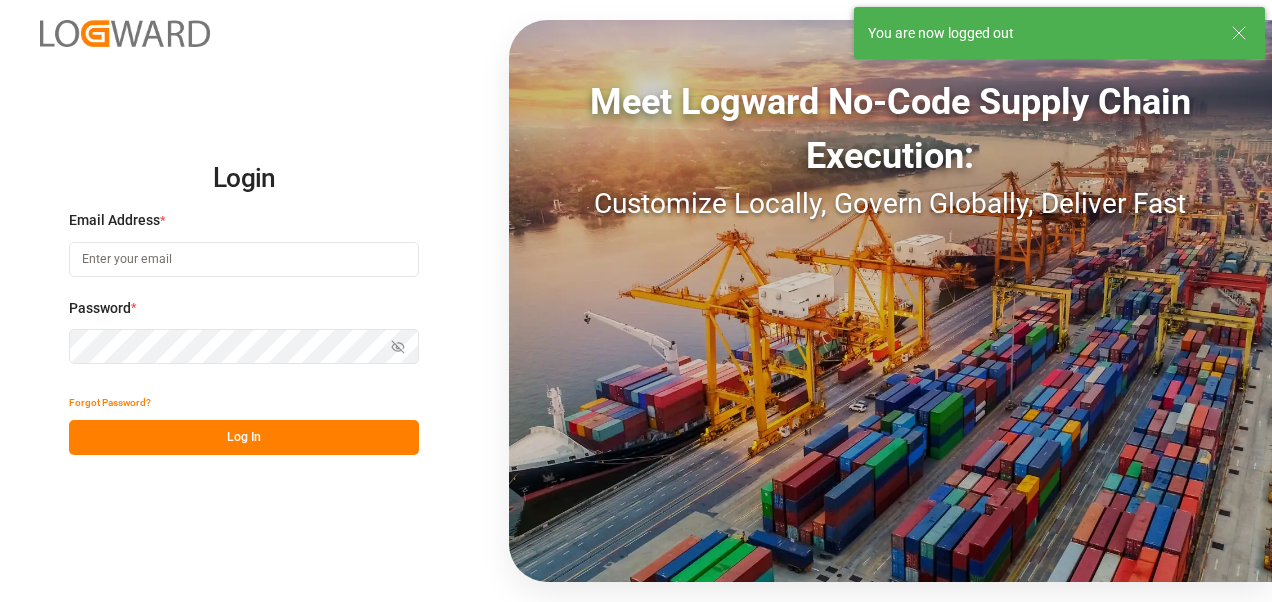 click at bounding box center [244, 259] 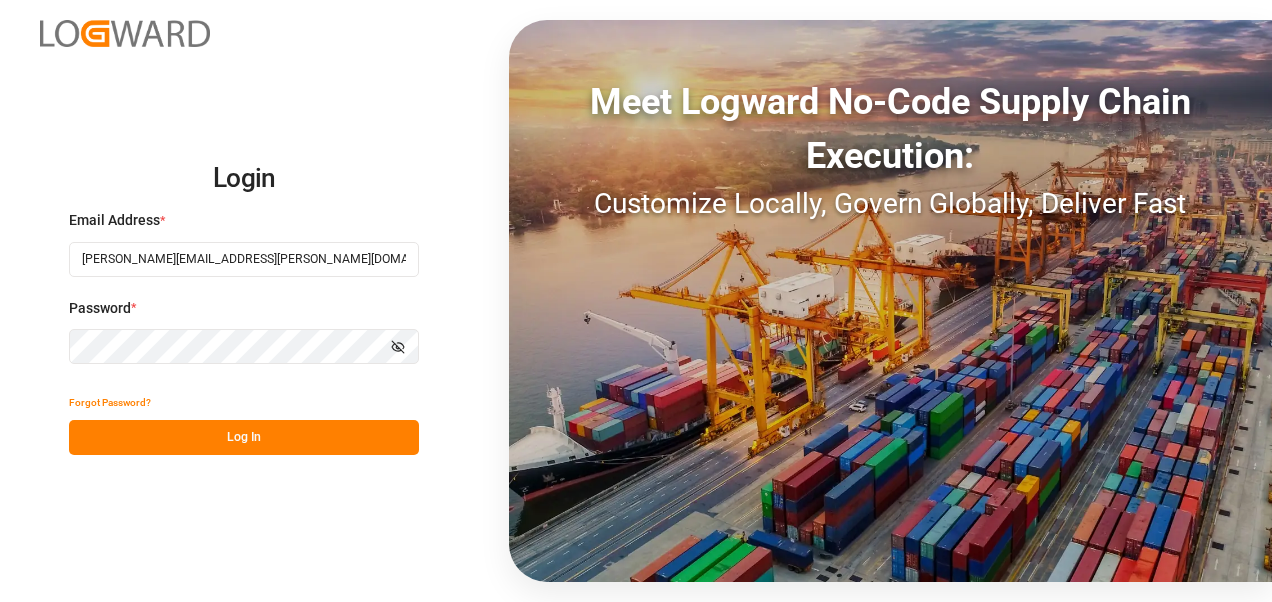 click 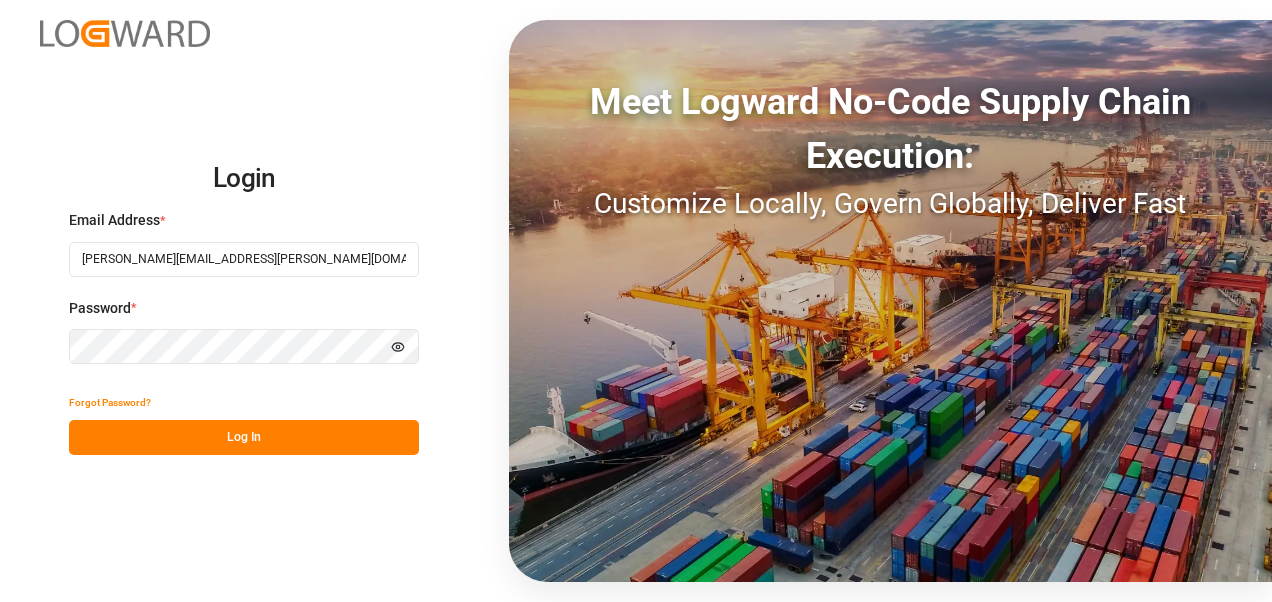 click 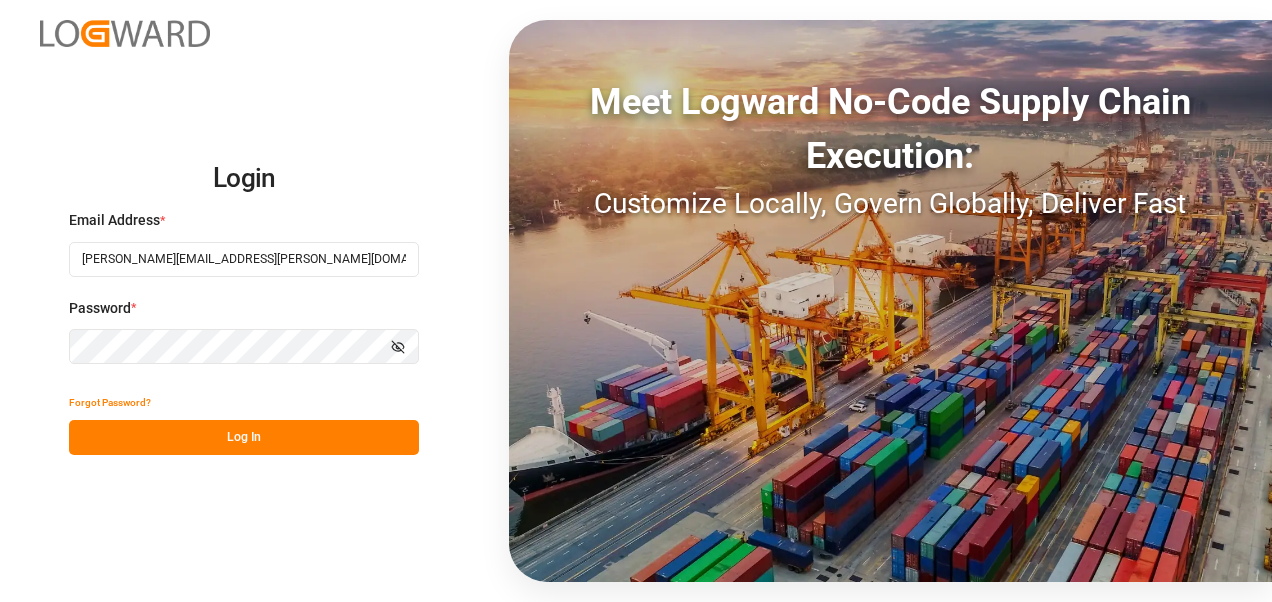 click on "Log In" at bounding box center [244, 437] 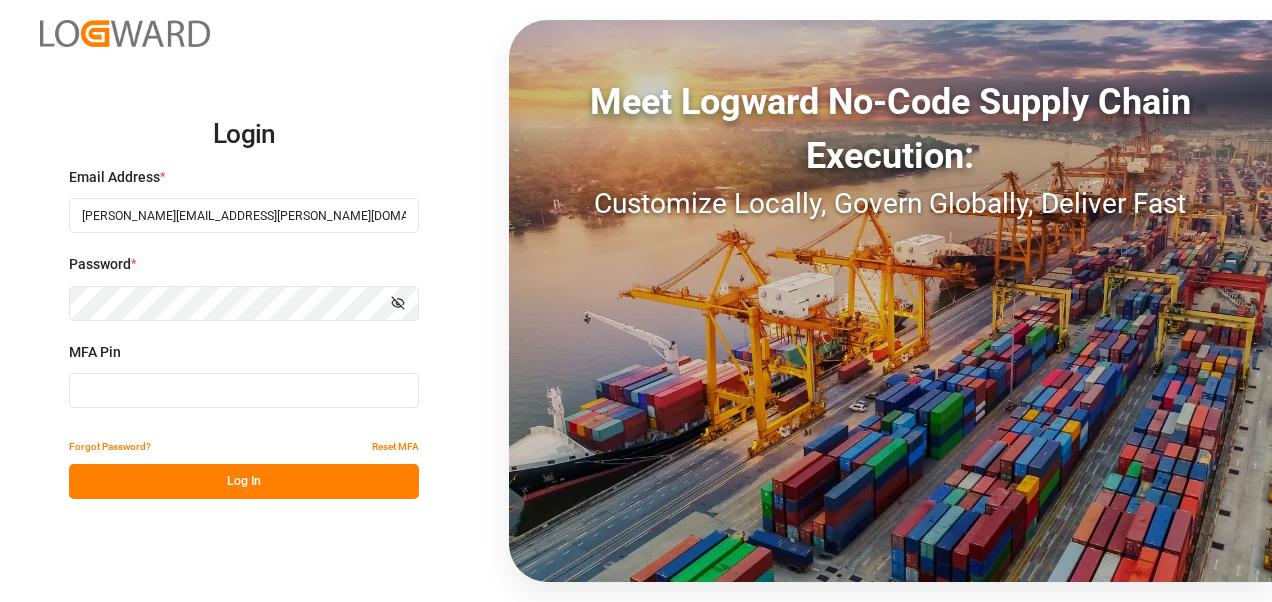 click at bounding box center (244, 390) 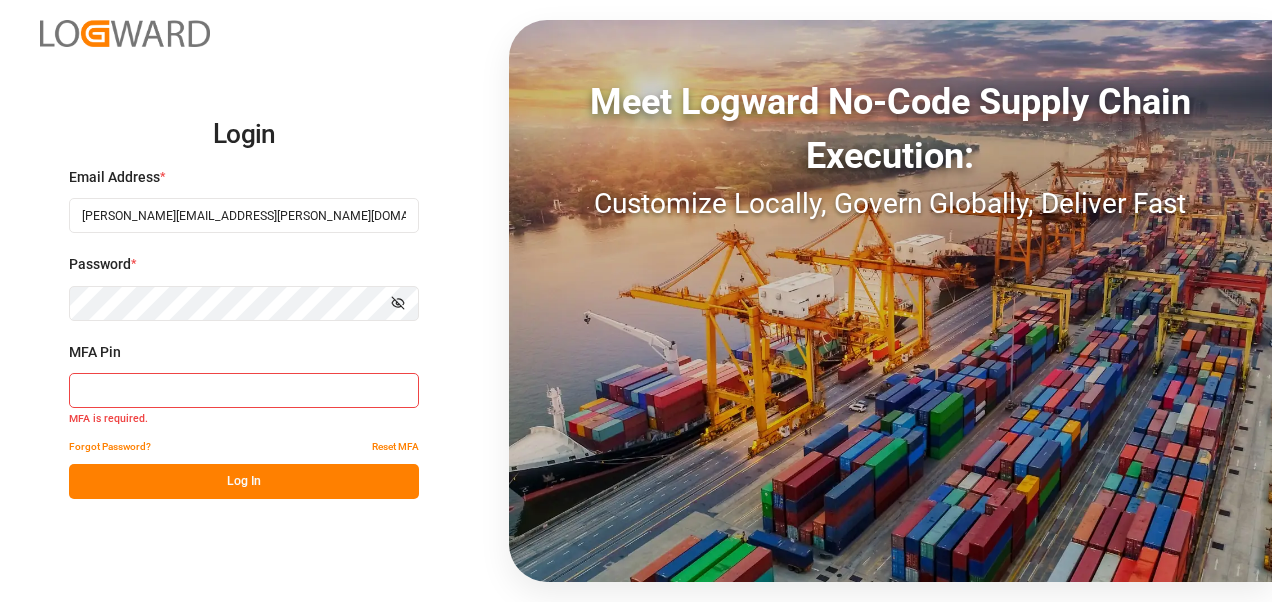 click at bounding box center (244, 390) 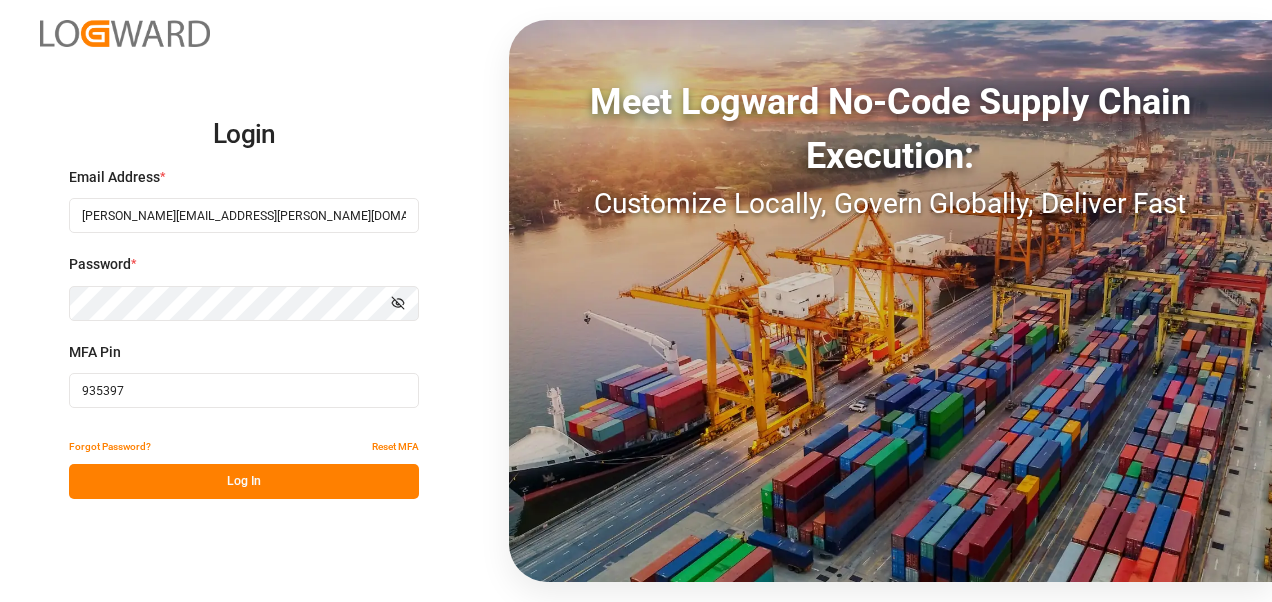 type on "935397" 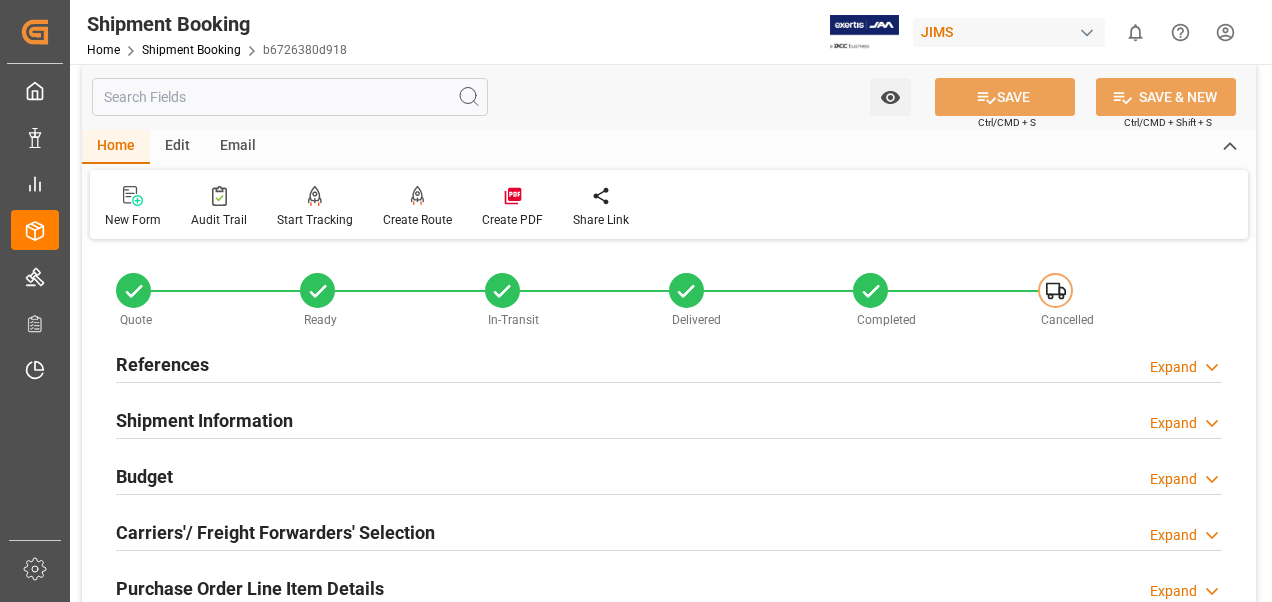 scroll, scrollTop: 0, scrollLeft: 0, axis: both 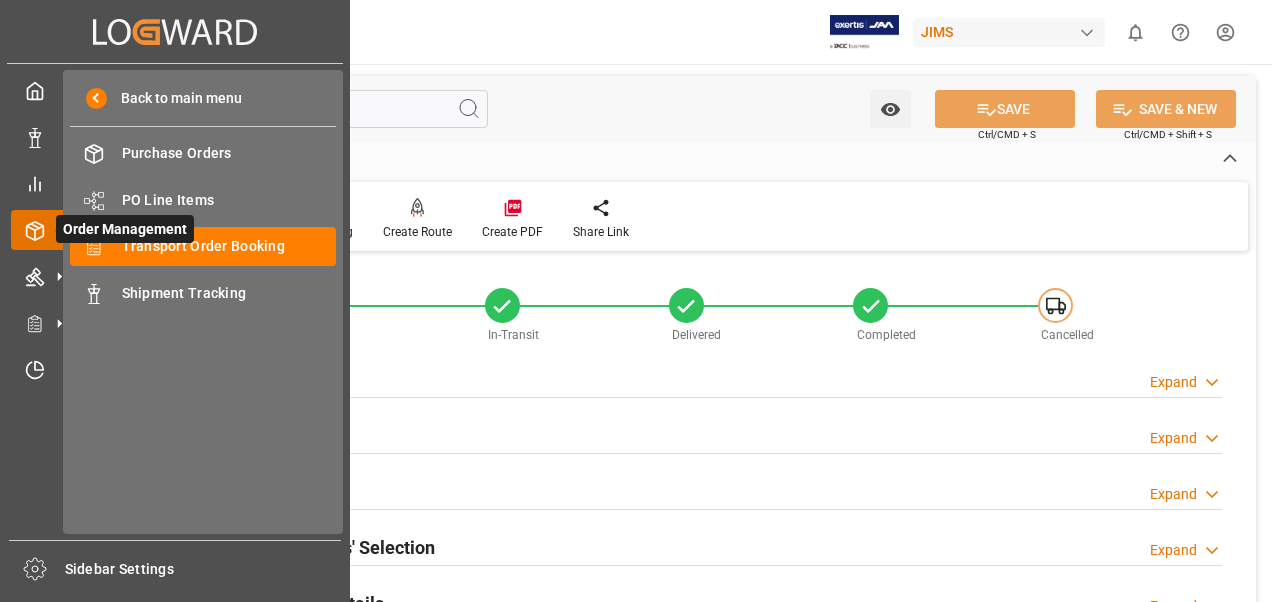 click on "Order Management" at bounding box center [125, 229] 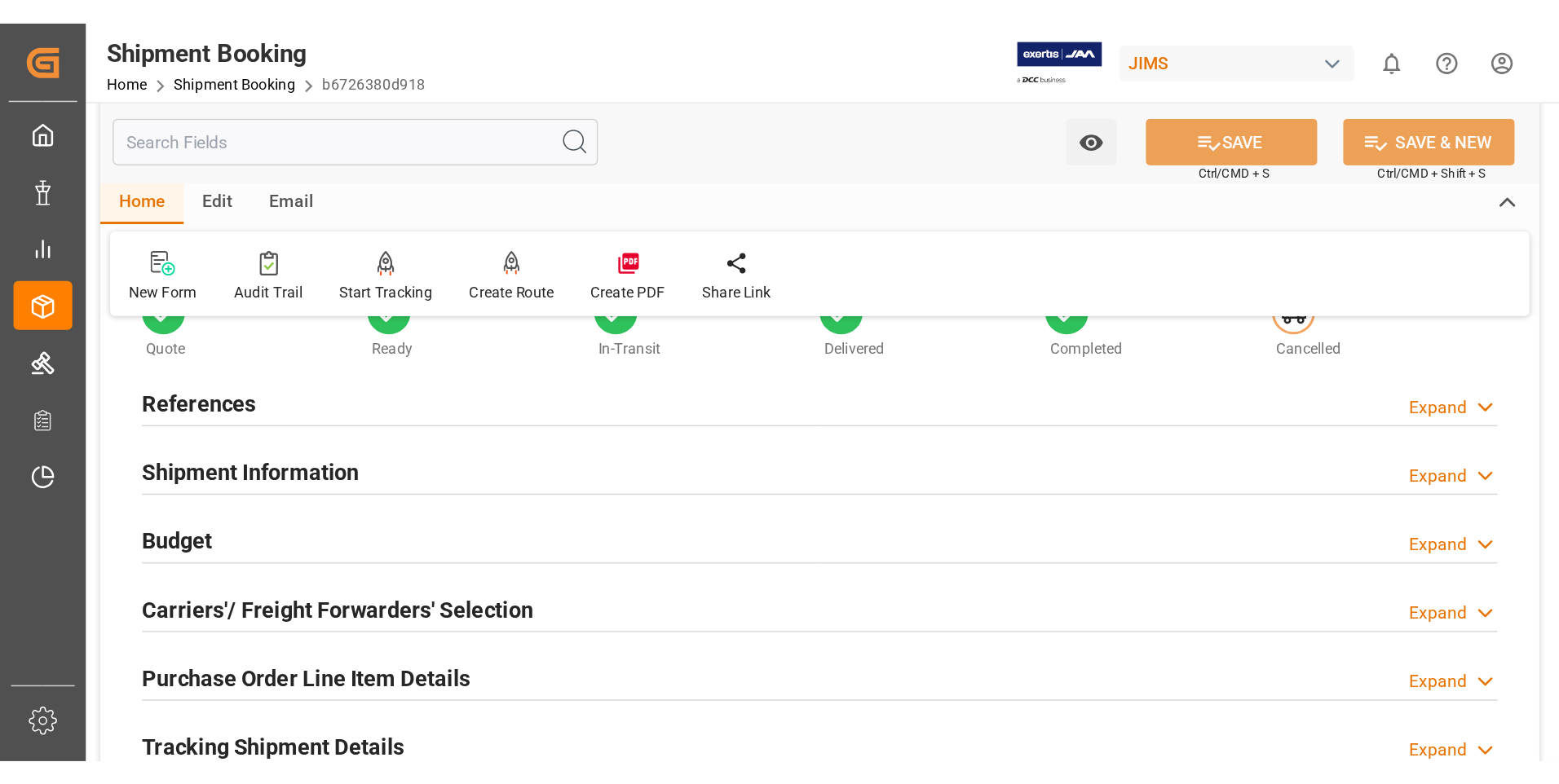 scroll, scrollTop: 0, scrollLeft: 0, axis: both 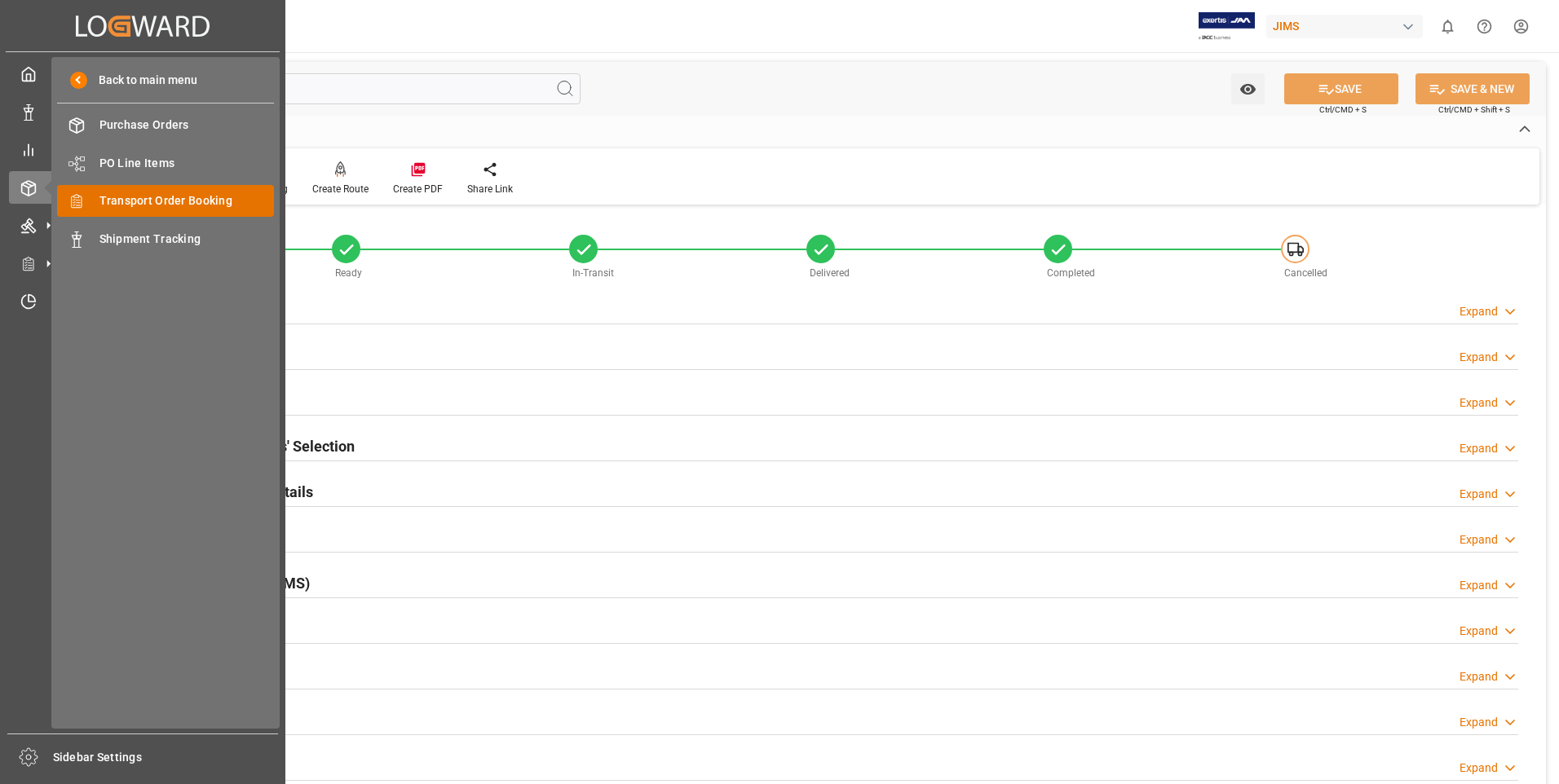 click on "Transport Order Booking" at bounding box center [187, 200] 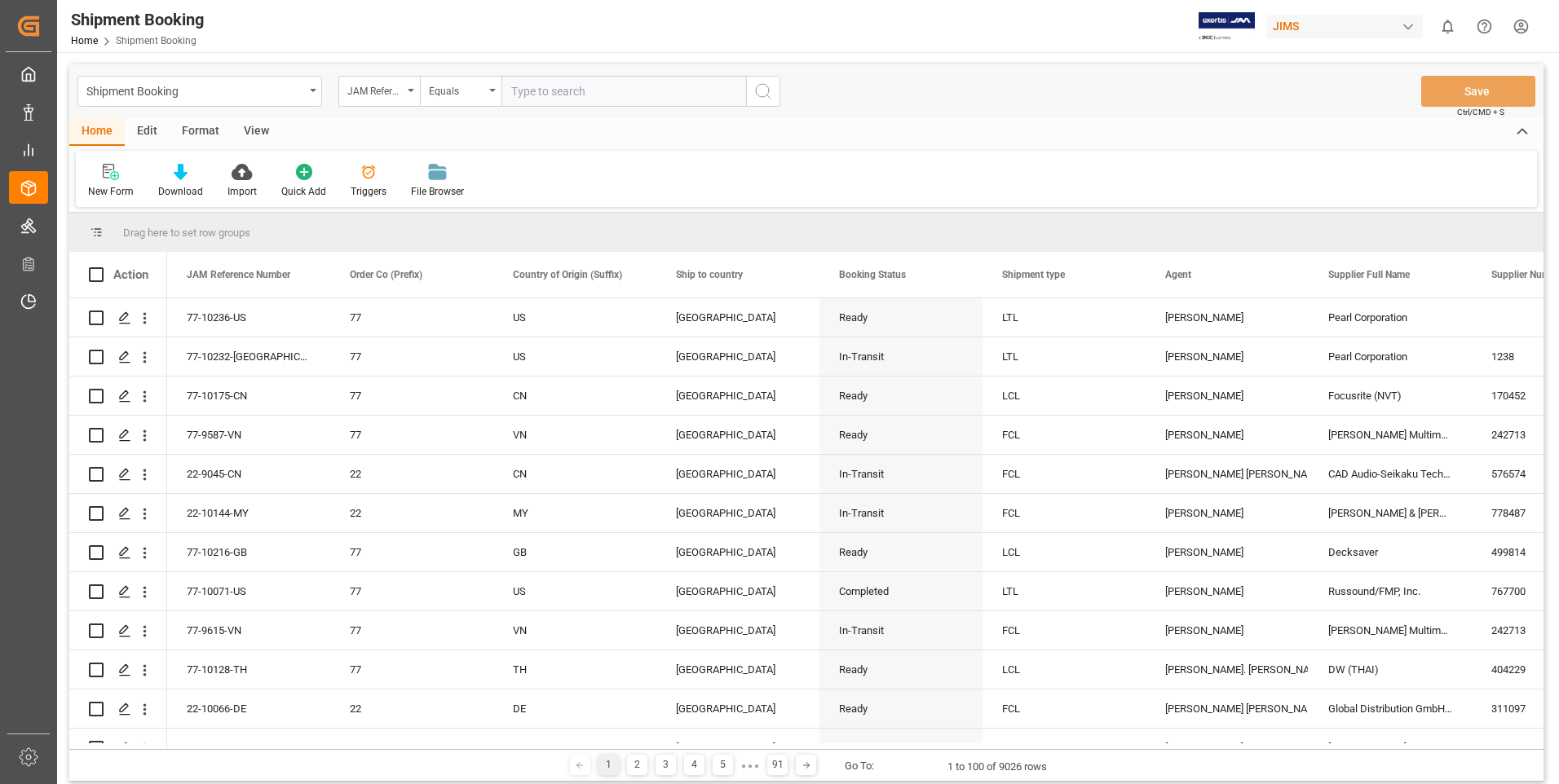 click at bounding box center (624, 91) 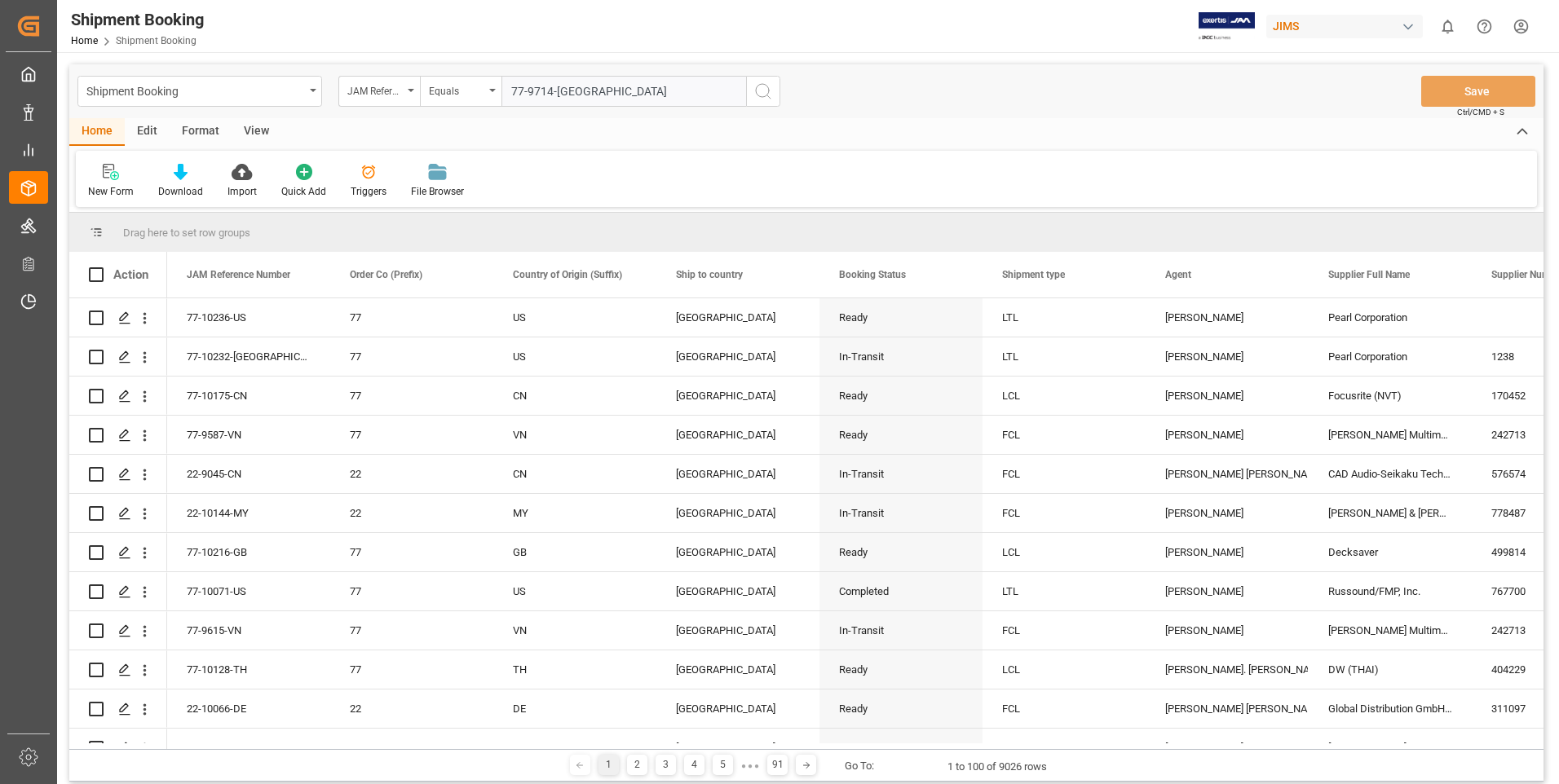 type on "77-9714-[GEOGRAPHIC_DATA]" 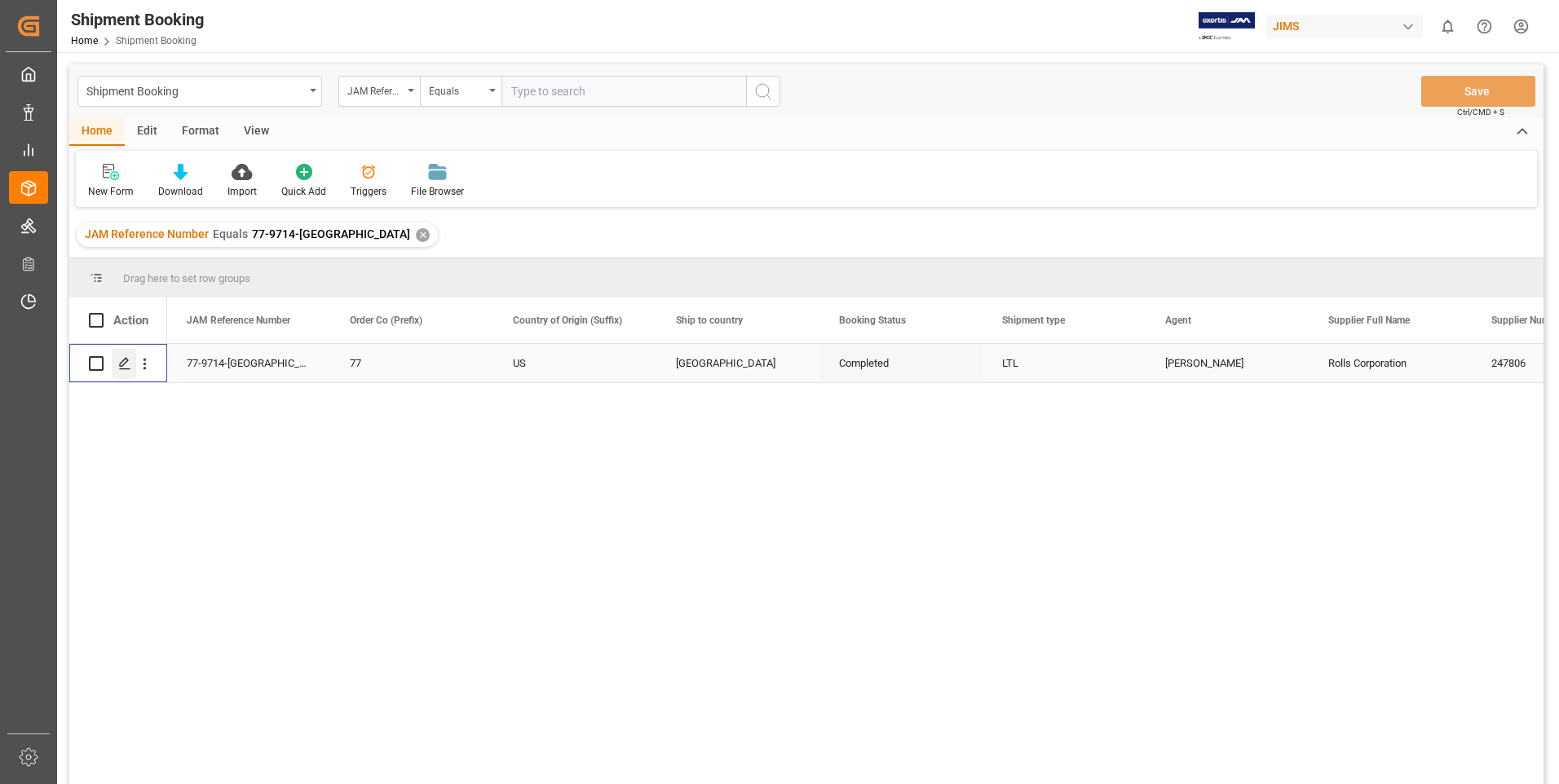 click 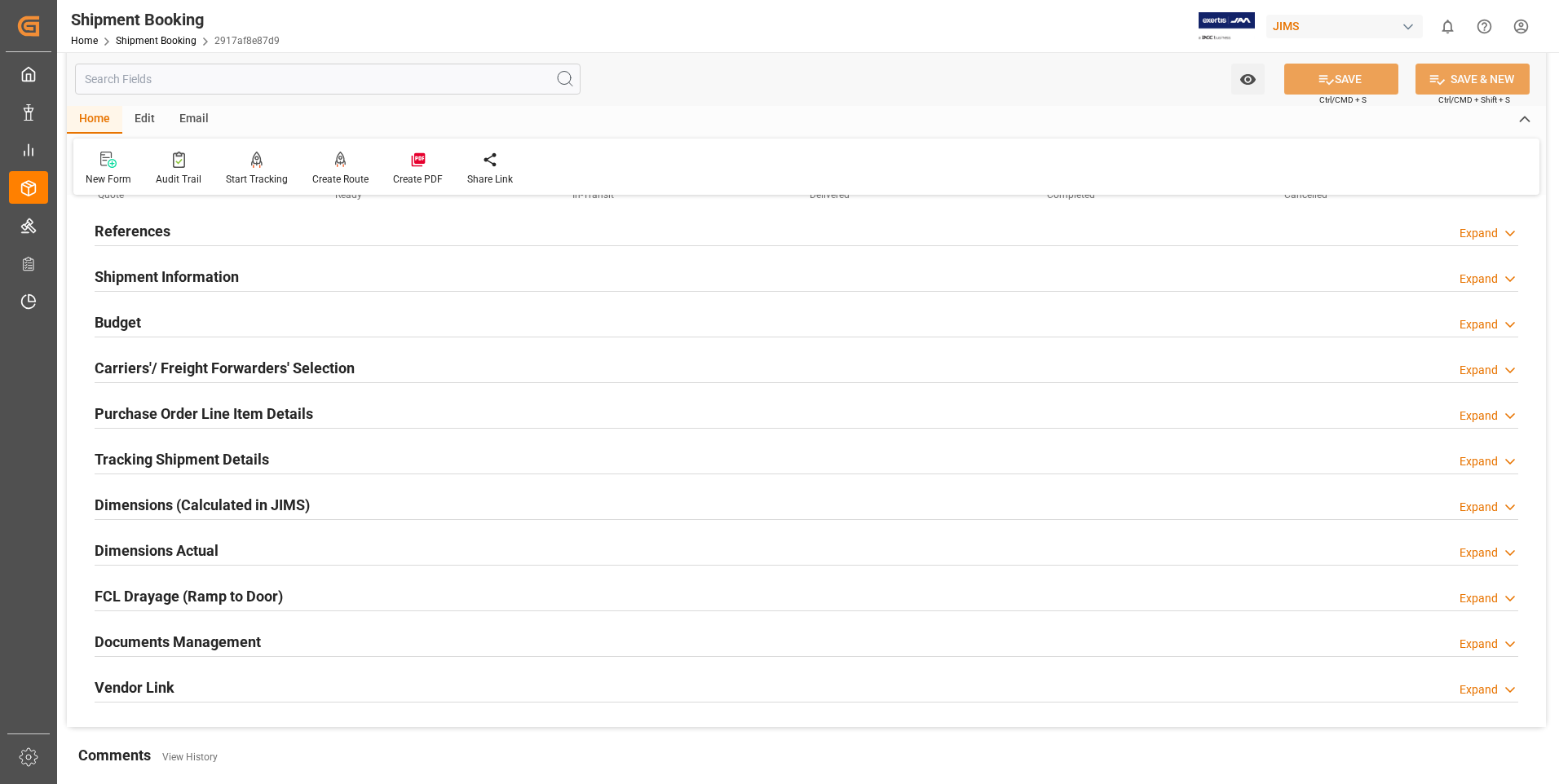 scroll, scrollTop: 81, scrollLeft: 0, axis: vertical 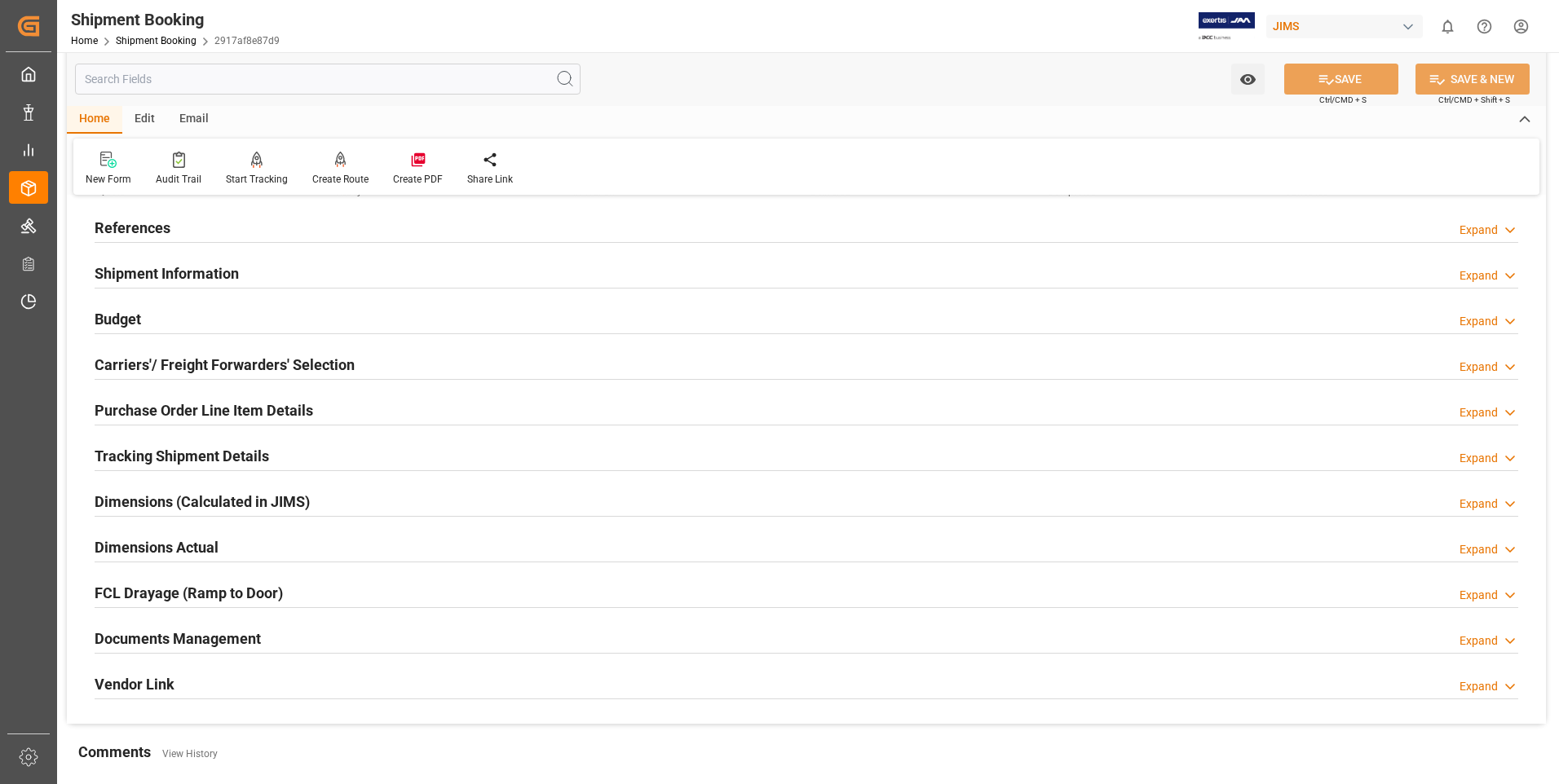 click on "Documents Management" at bounding box center [178, 638] 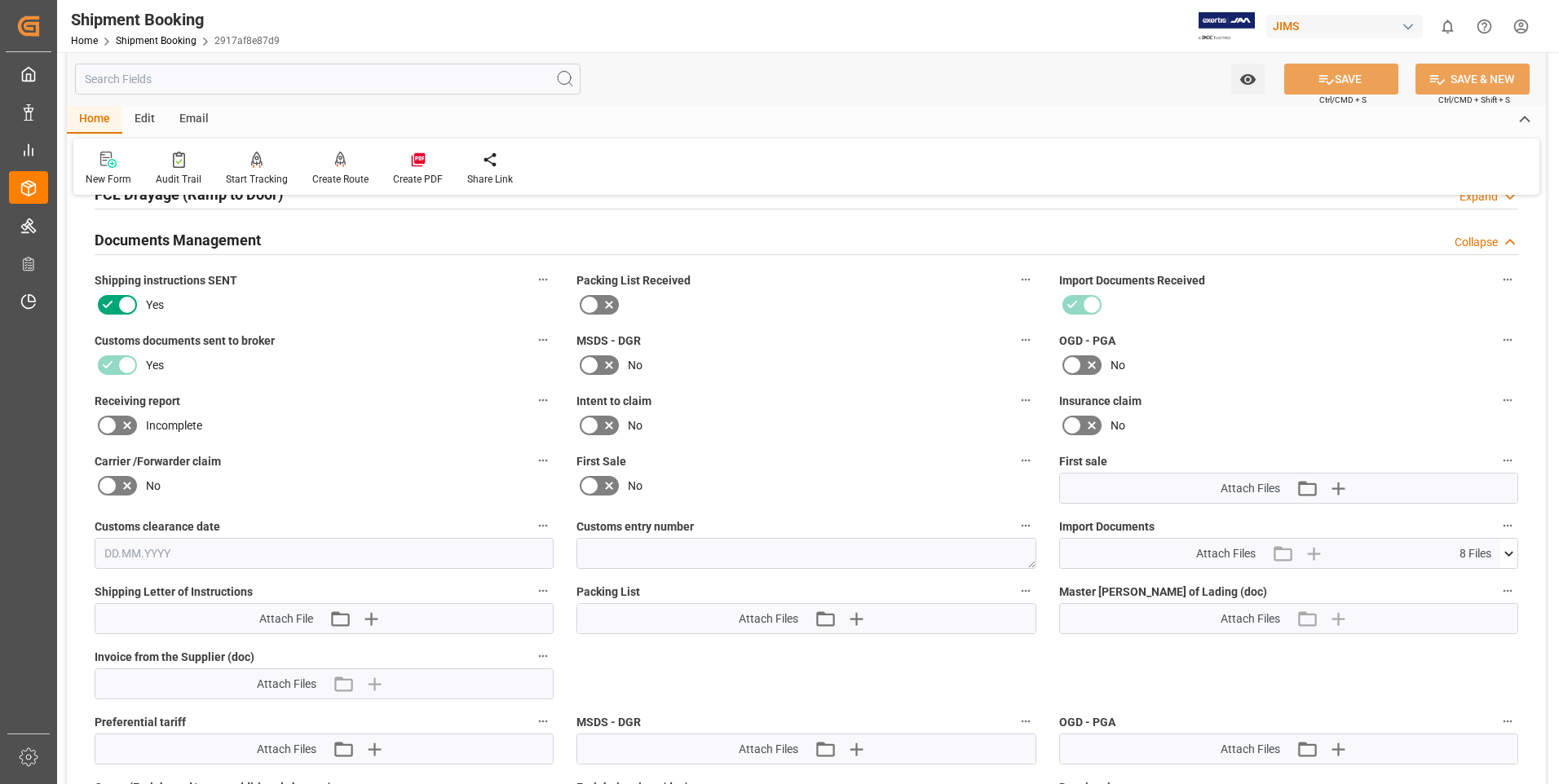 scroll, scrollTop: 570, scrollLeft: 0, axis: vertical 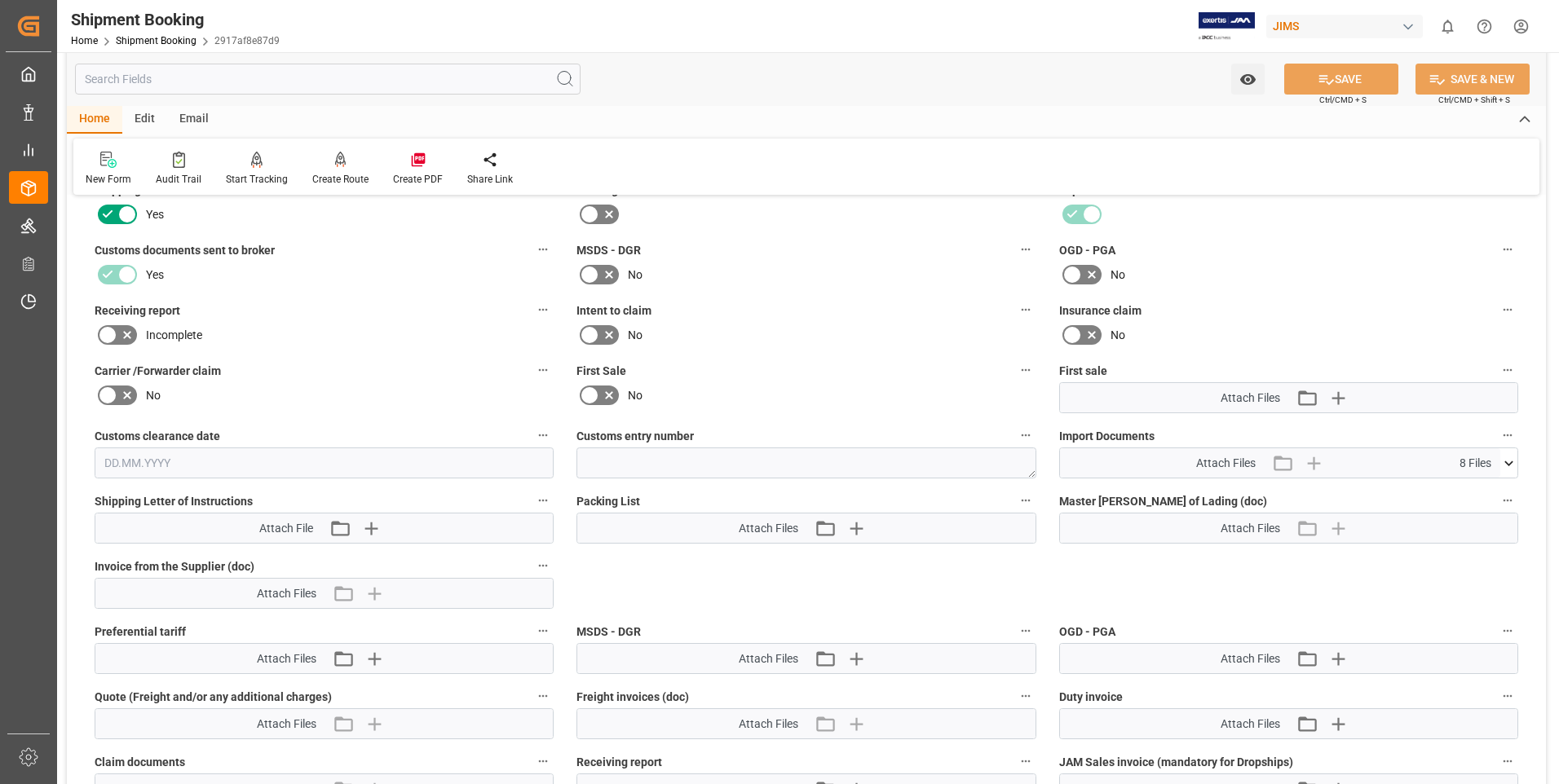 click 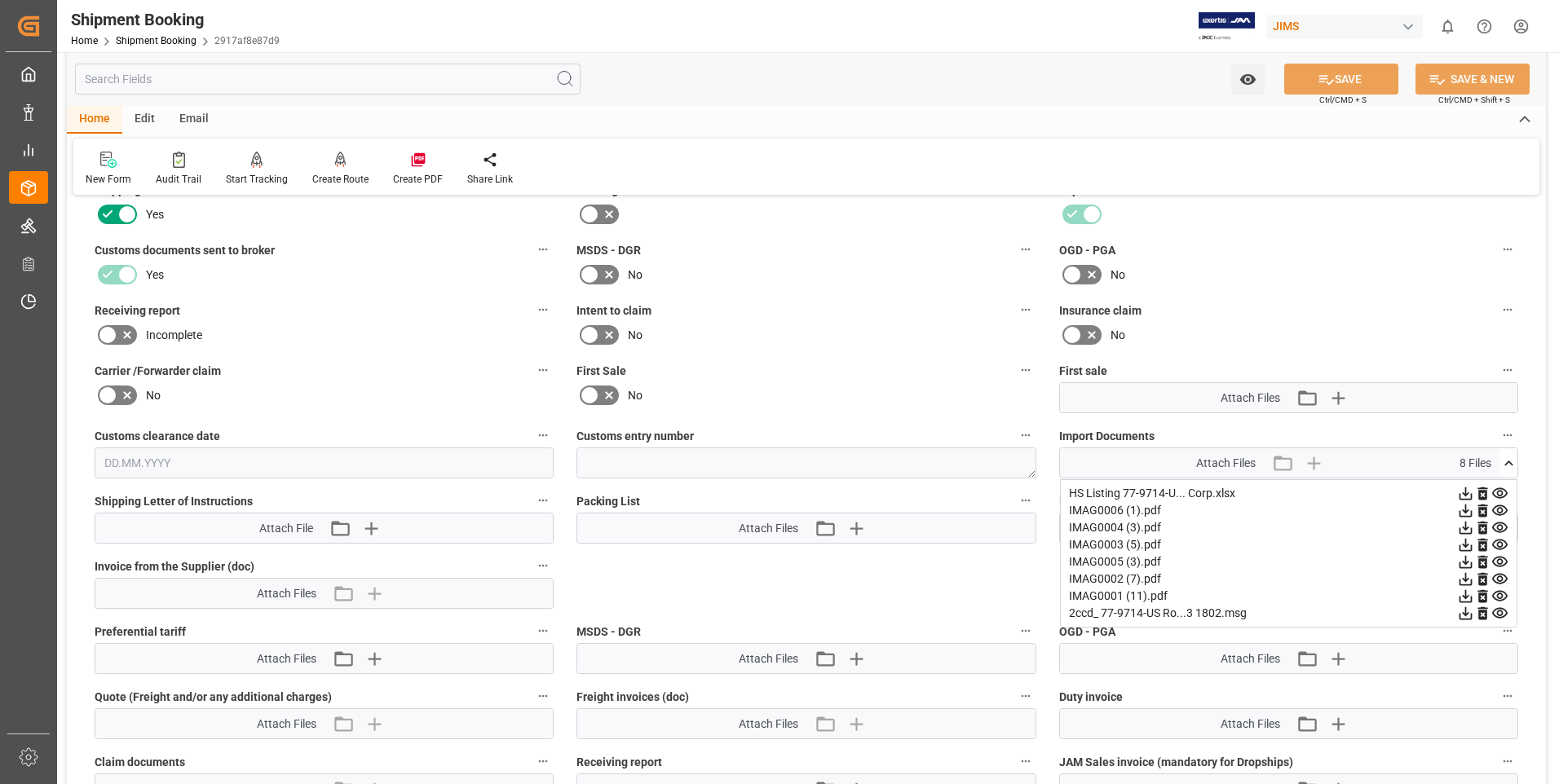 click 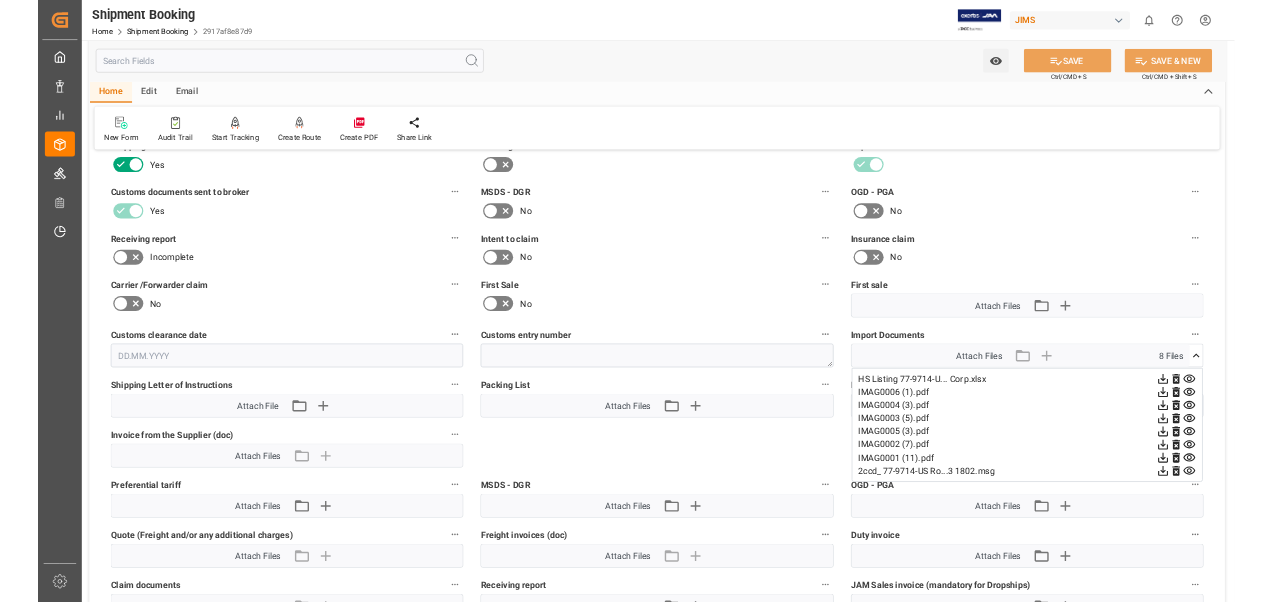 scroll, scrollTop: 700, scrollLeft: 0, axis: vertical 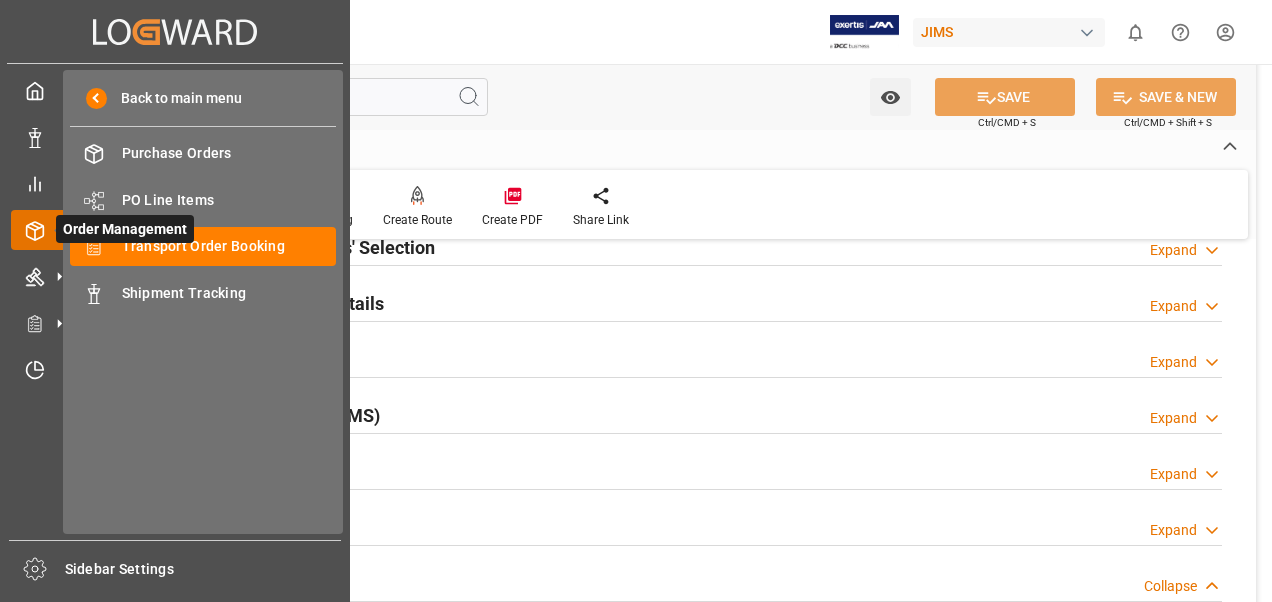 click on "Order Management" at bounding box center [125, 229] 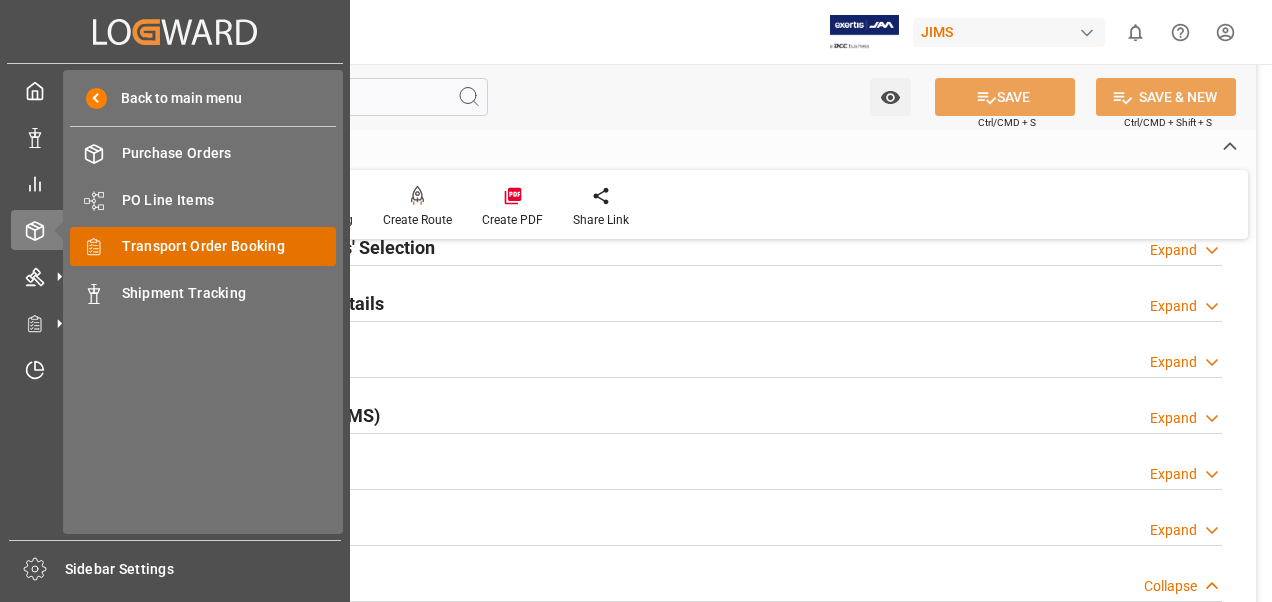 click on "Transport Order Booking" at bounding box center [229, 246] 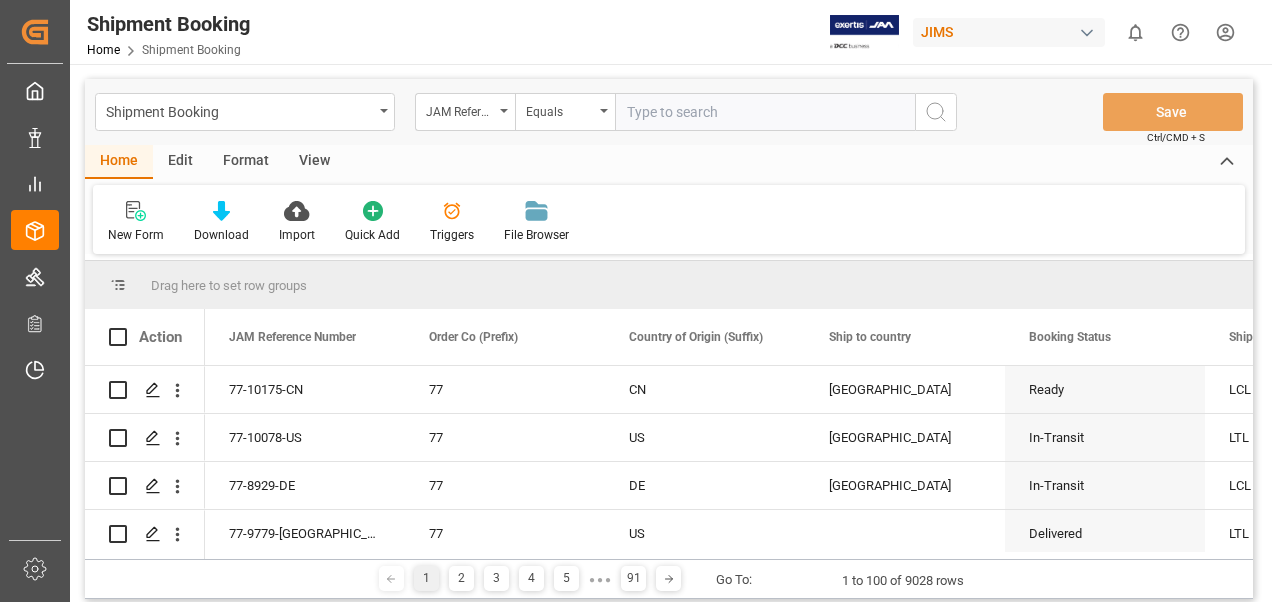 click at bounding box center [765, 112] 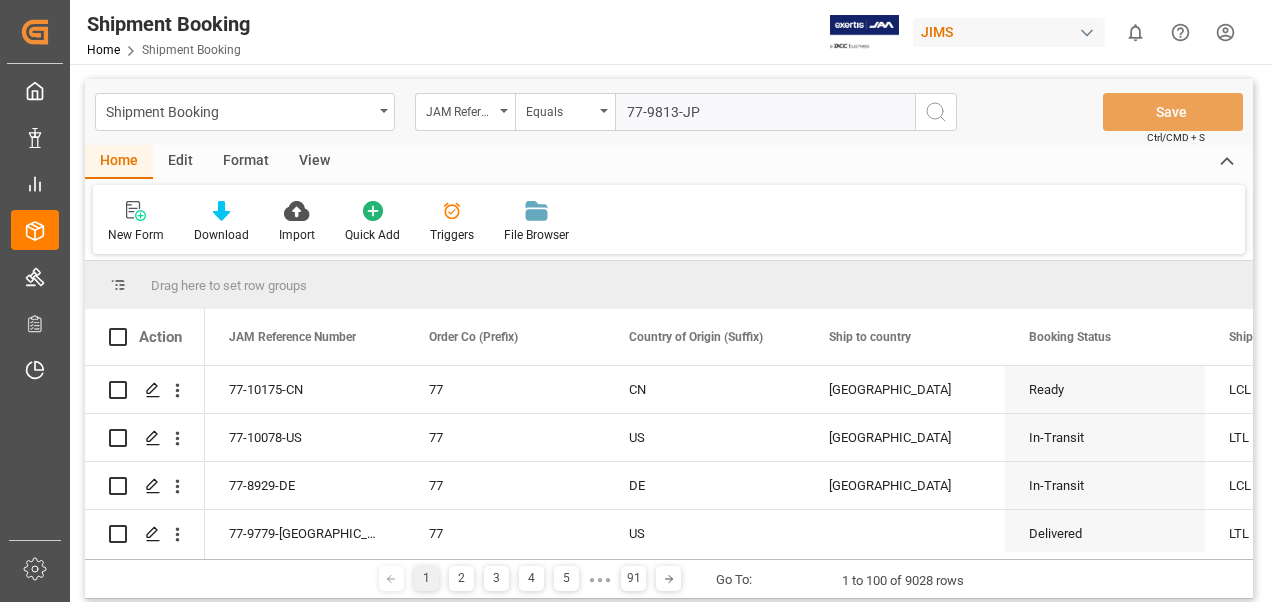 type on "77-9813-JP" 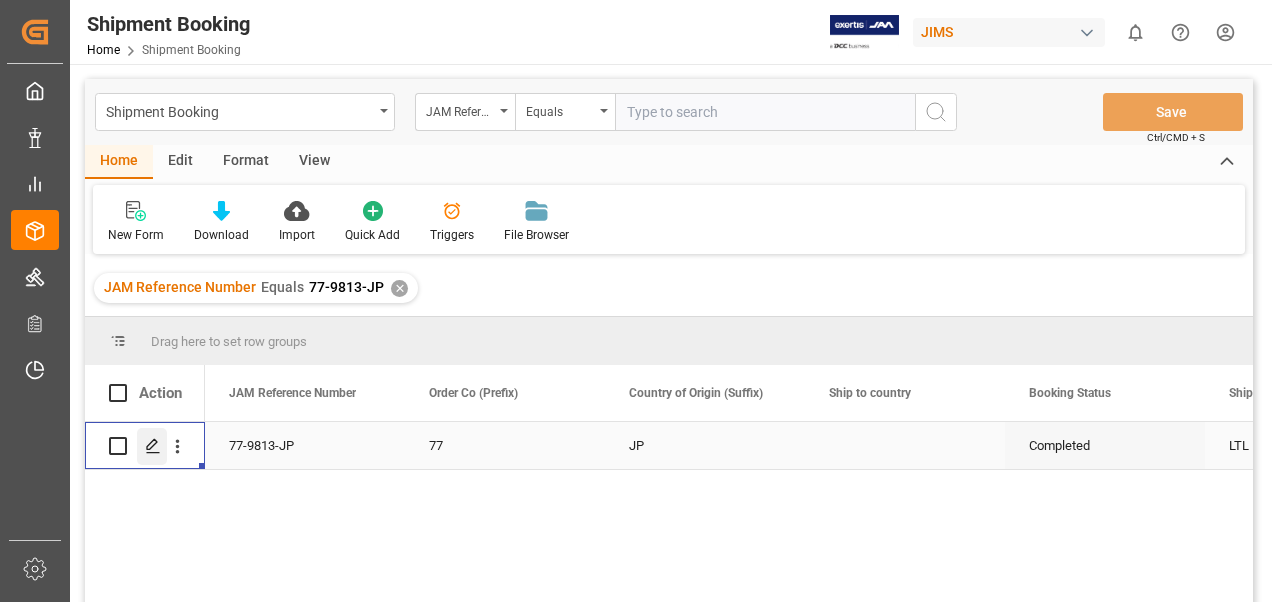 click 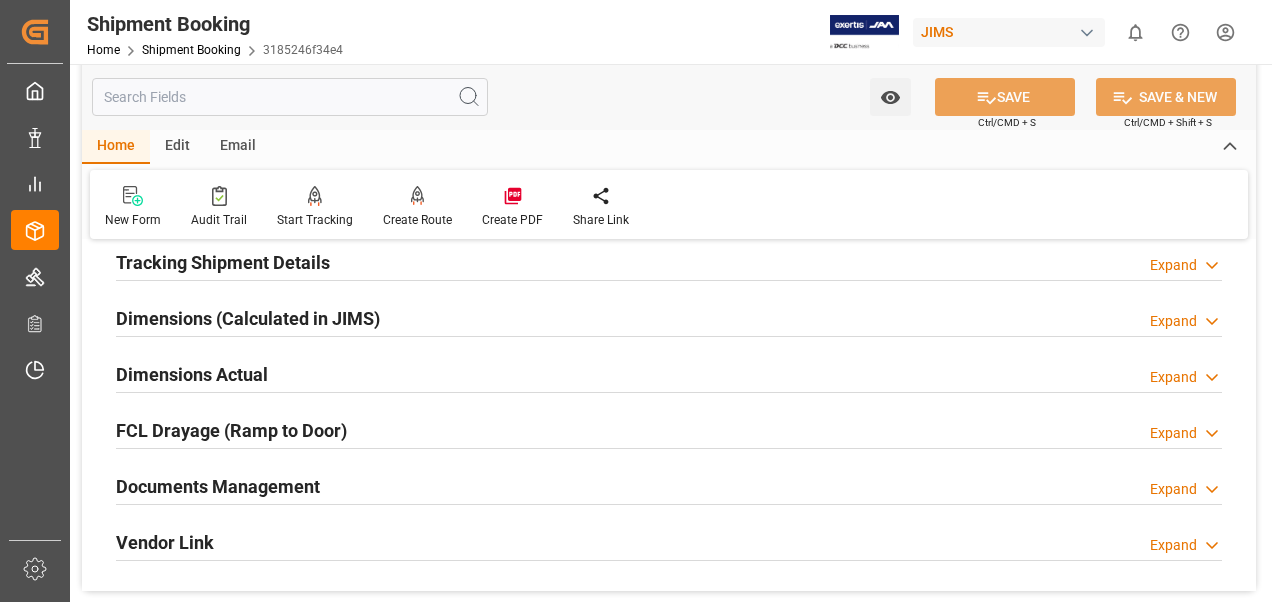 scroll, scrollTop: 400, scrollLeft: 0, axis: vertical 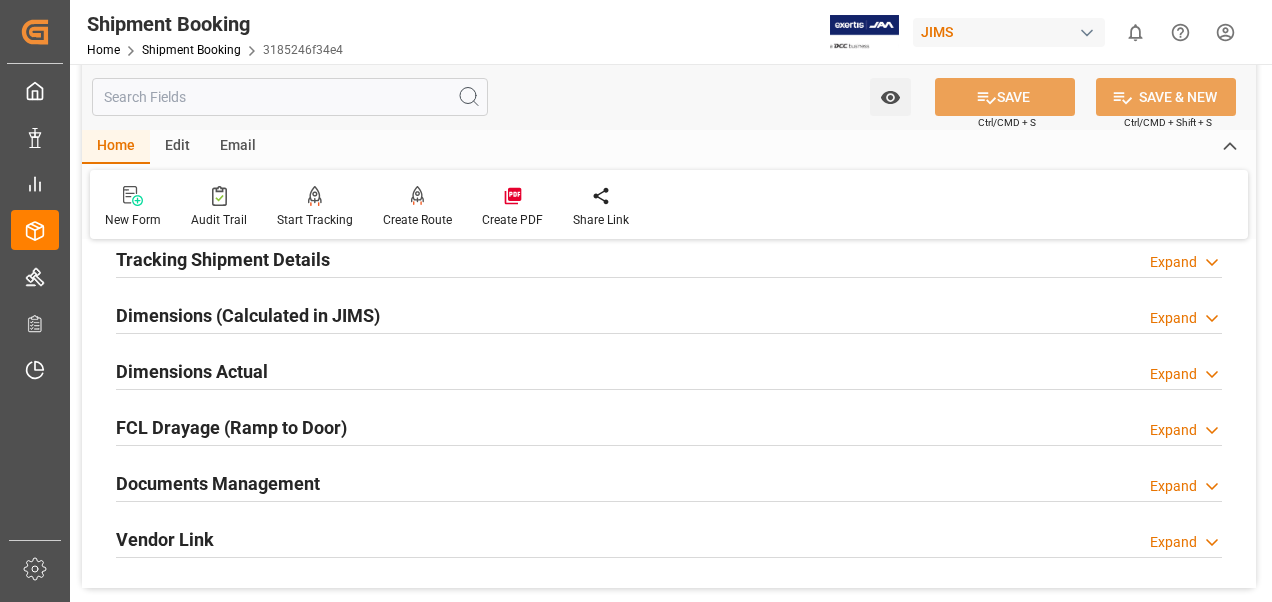 click on "Documents Management" at bounding box center (218, 483) 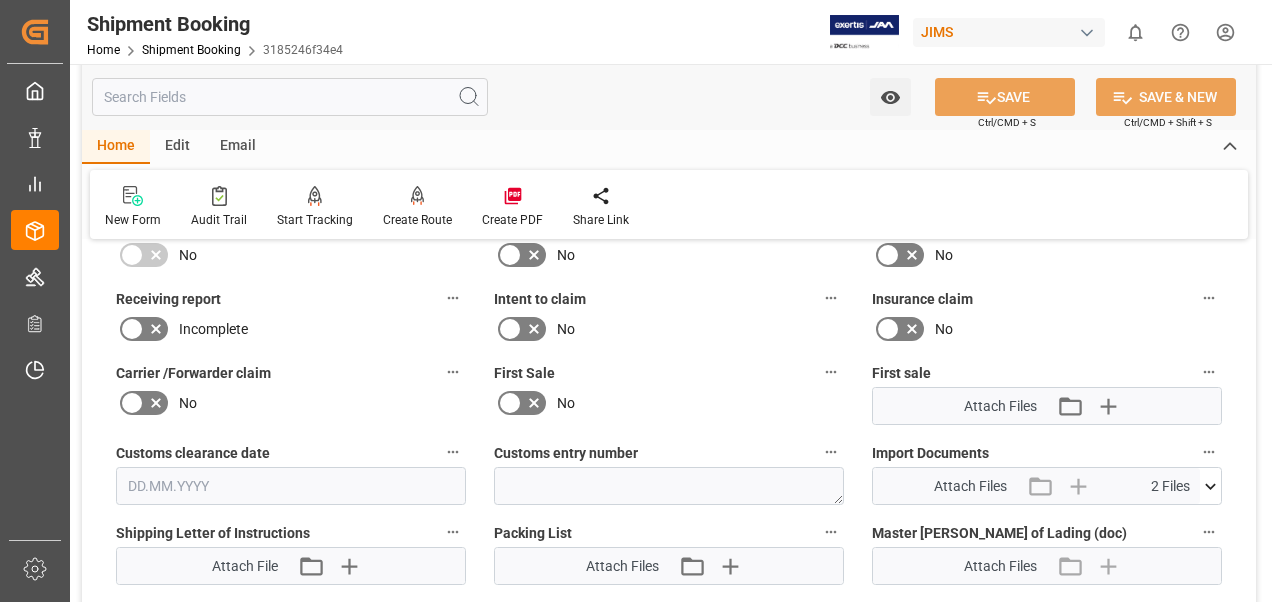 scroll, scrollTop: 800, scrollLeft: 0, axis: vertical 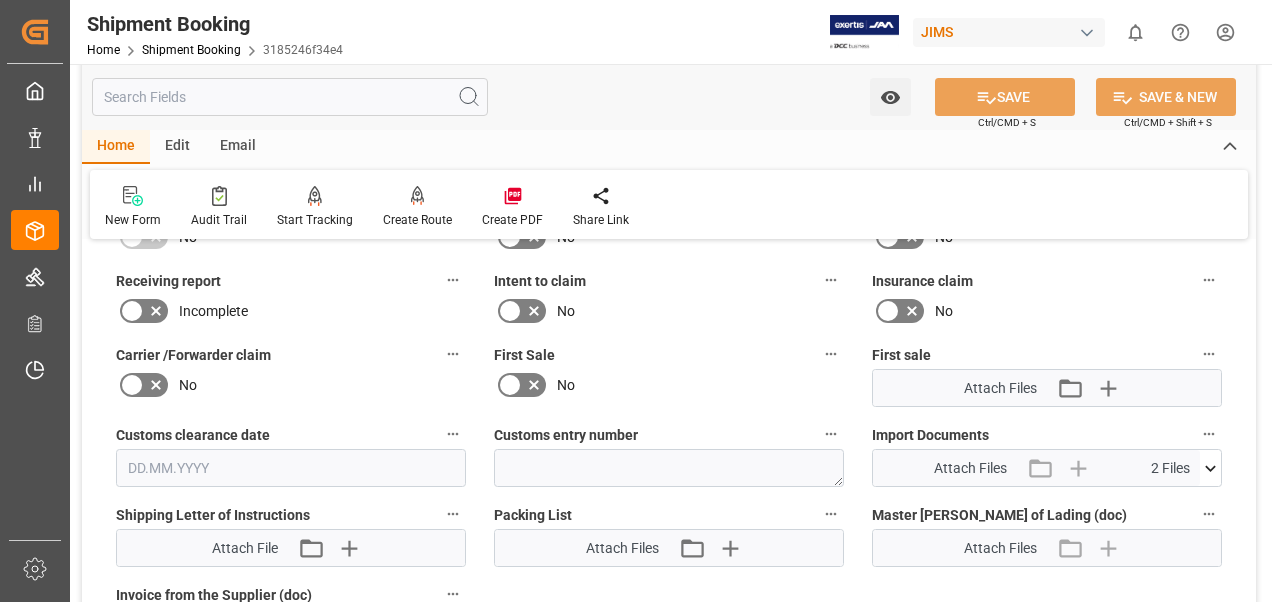 click 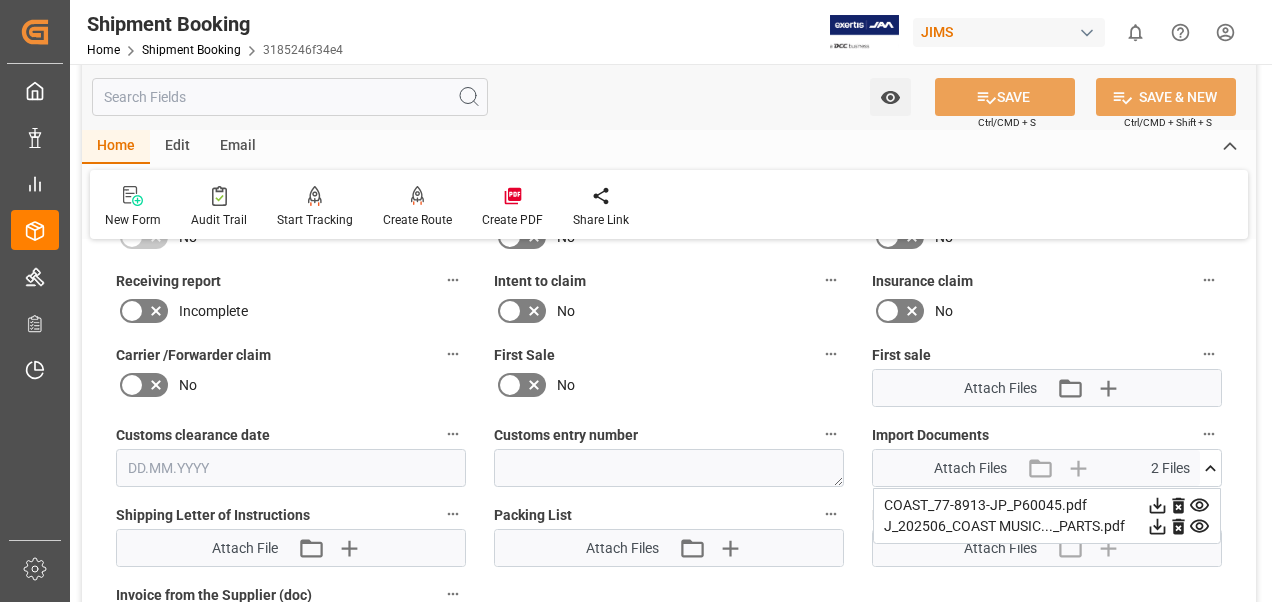 click 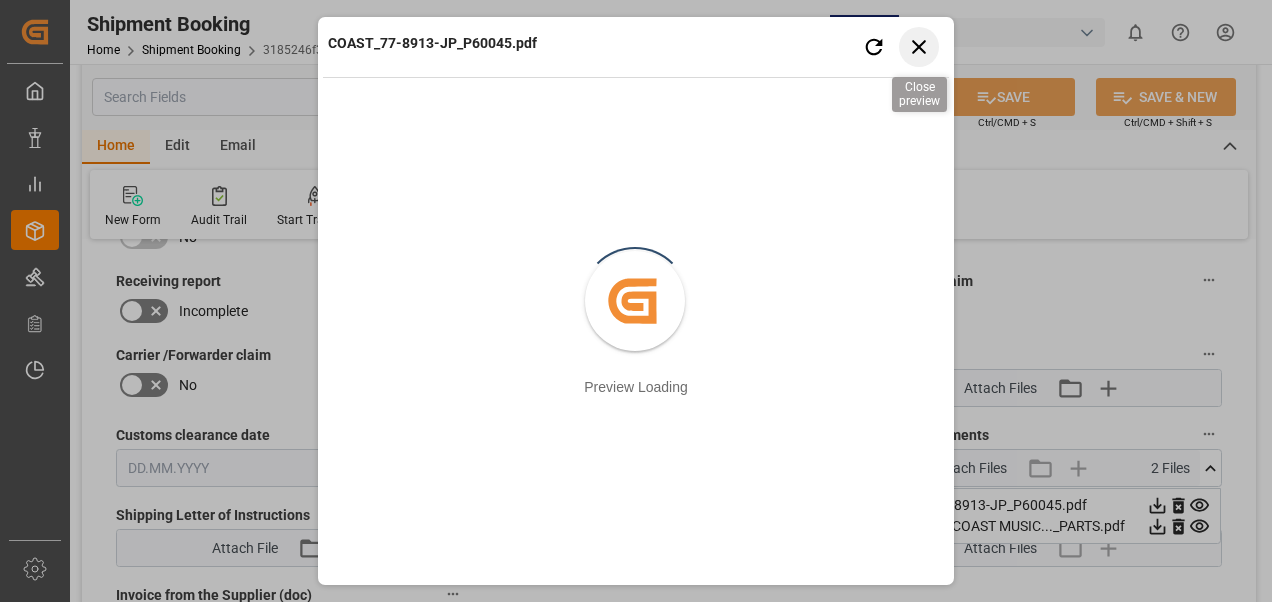 click 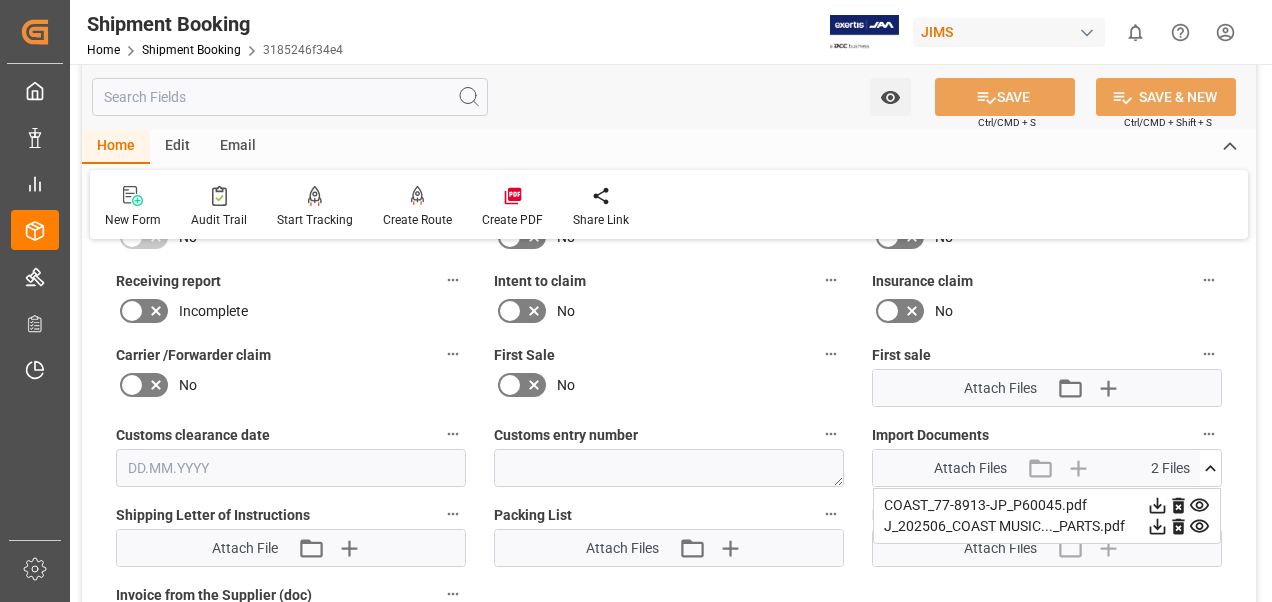 click 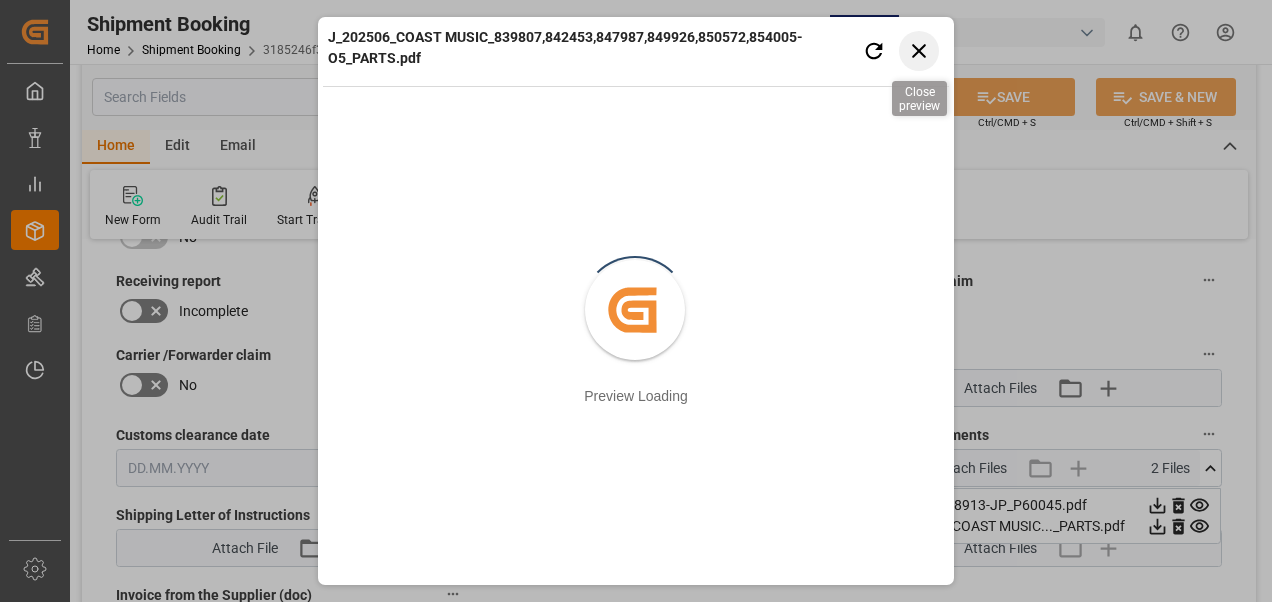 click 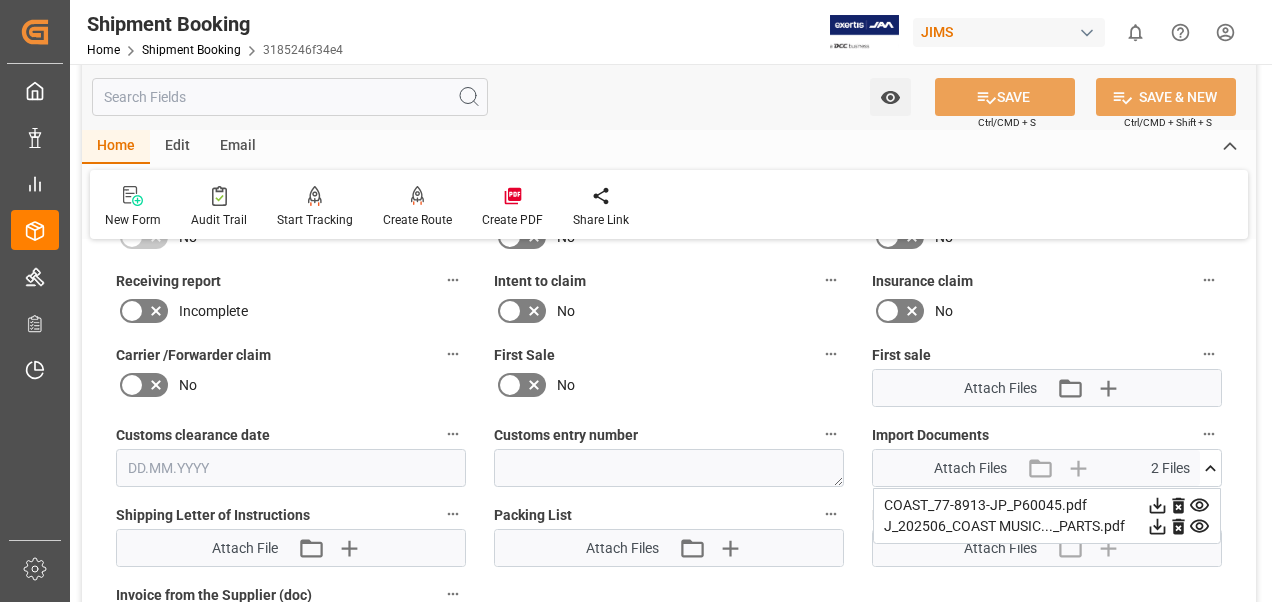 click 